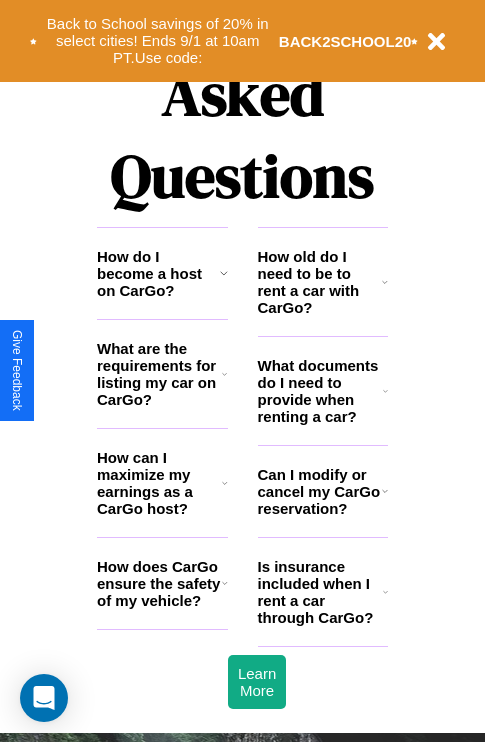scroll, scrollTop: 2423, scrollLeft: 0, axis: vertical 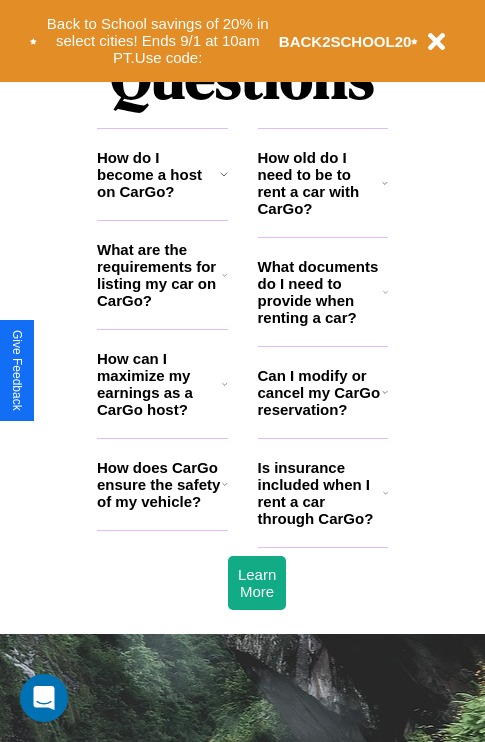 click 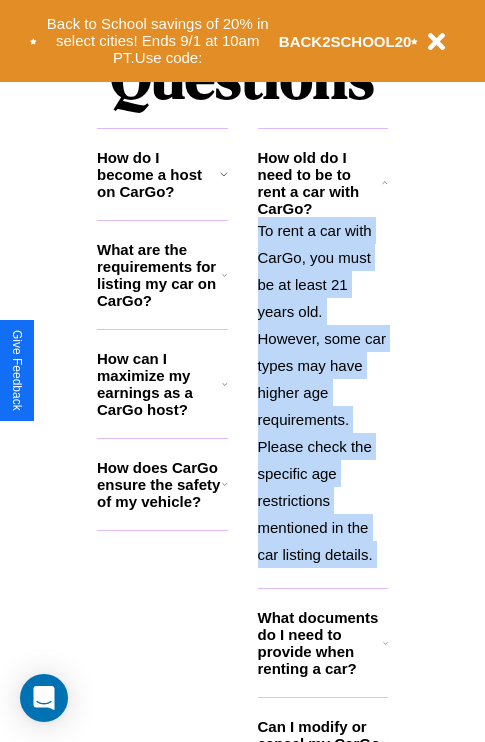 click 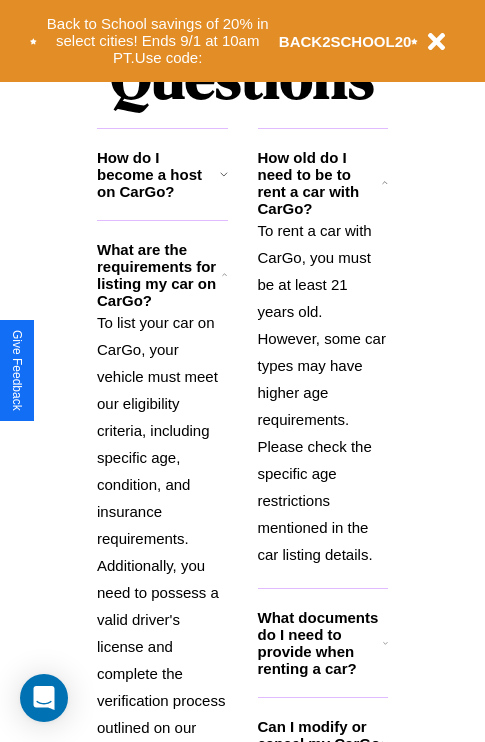 click 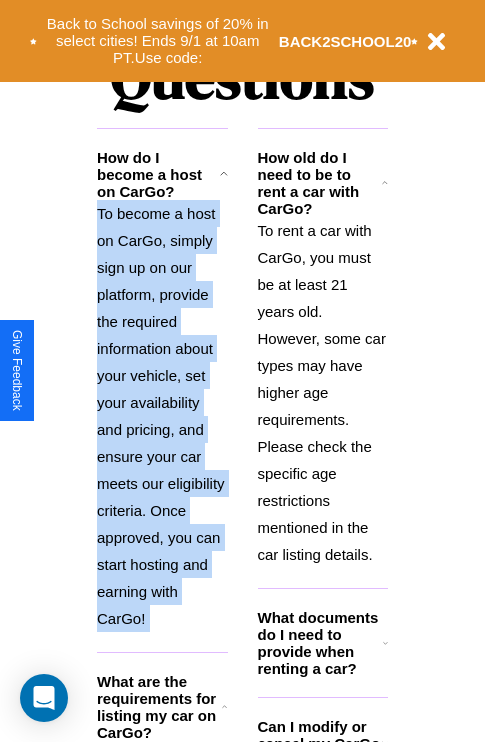 scroll, scrollTop: 3136, scrollLeft: 0, axis: vertical 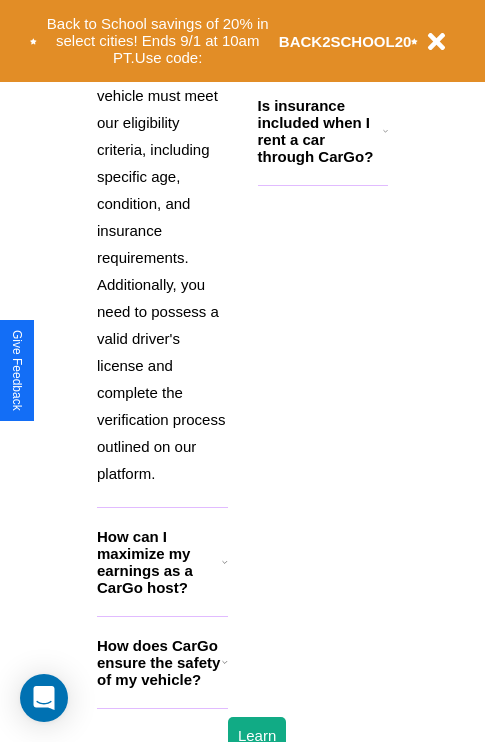 click on "How does CarGo ensure the safety of my vehicle?" at bounding box center (159, 662) 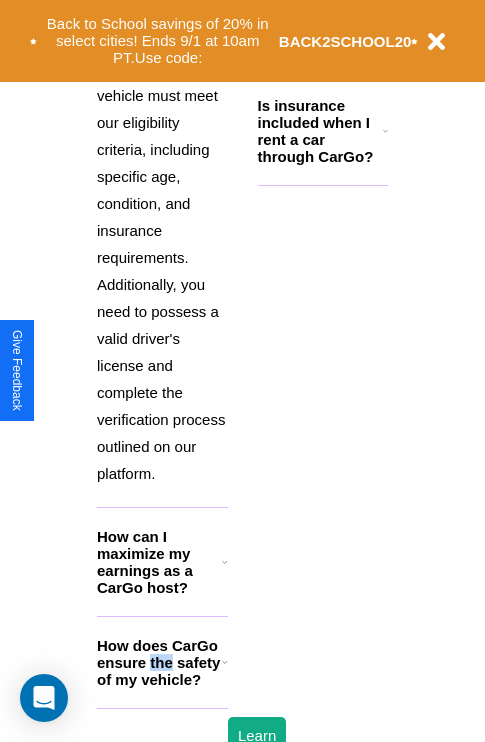scroll, scrollTop: 2366, scrollLeft: 0, axis: vertical 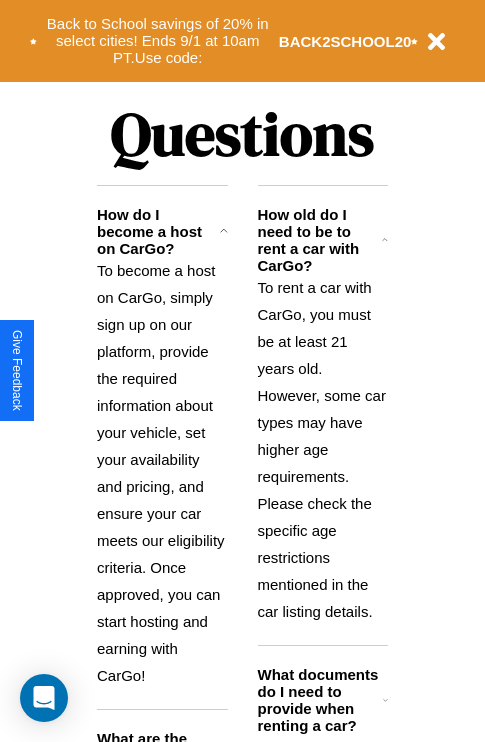 click on "To become a host on CarGo, simply sign up on our platform, provide the required information about your vehicle, set your availability and pricing, and ensure your car meets our eligibility criteria. Once approved, you can start hosting and earning with CarGo!" at bounding box center [162, 473] 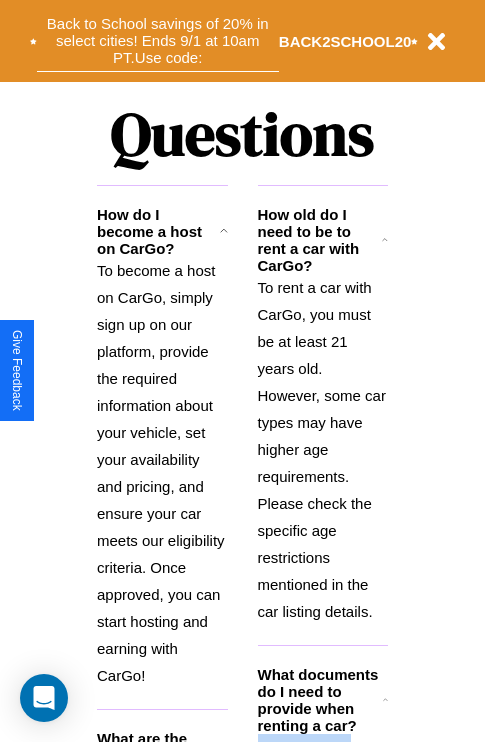 click on "Back to School savings of 20% in select cities! Ends 9/1 at 10am PT.  Use code:" at bounding box center (158, 41) 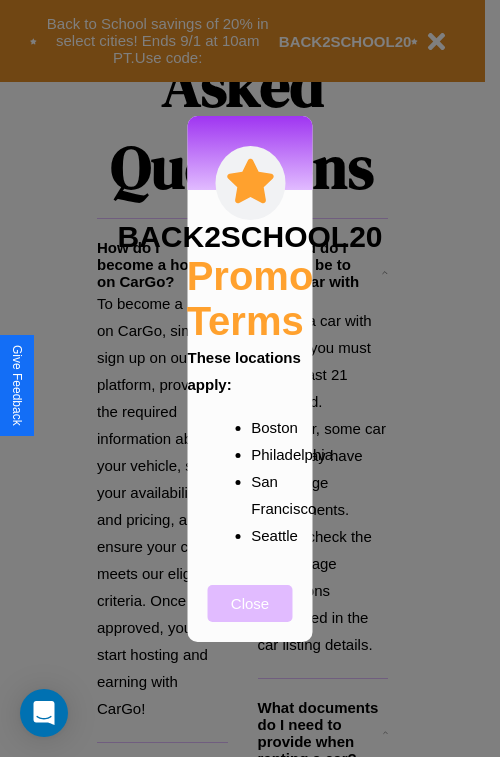 click on "Close" at bounding box center [250, 603] 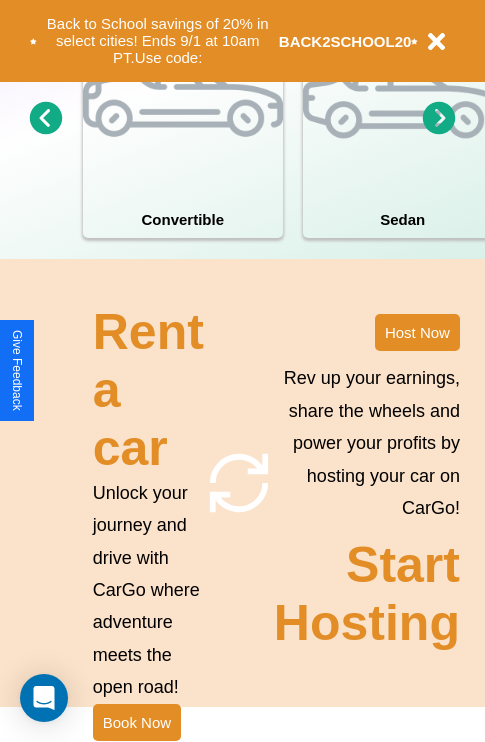 scroll, scrollTop: 0, scrollLeft: 0, axis: both 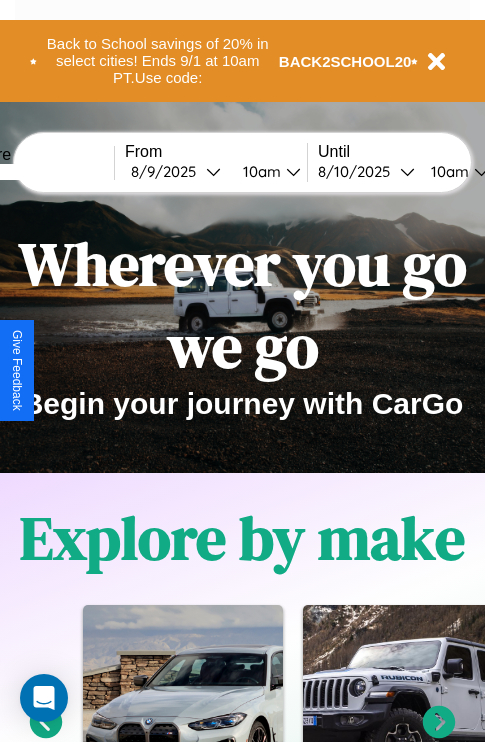 click at bounding box center [39, 172] 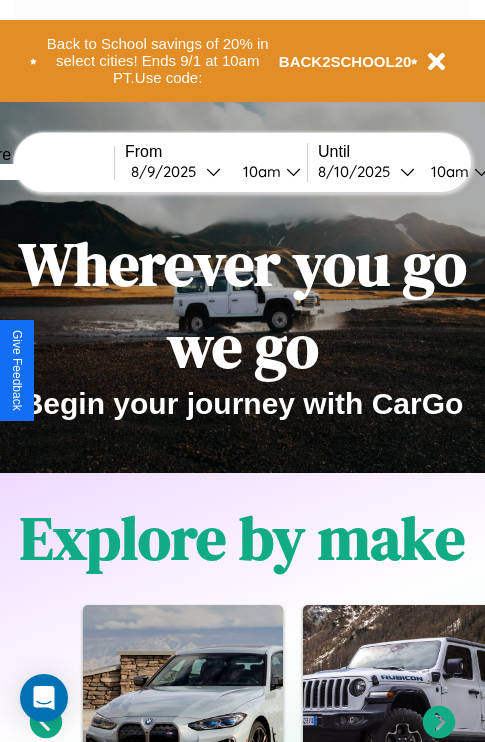 type on "******" 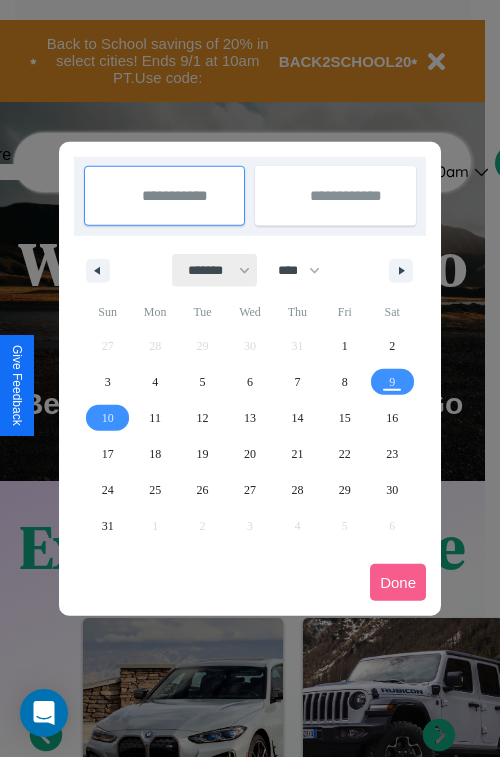 click on "******* ******** ***** ***** *** **** **** ****** ********* ******* ******** ********" at bounding box center [215, 270] 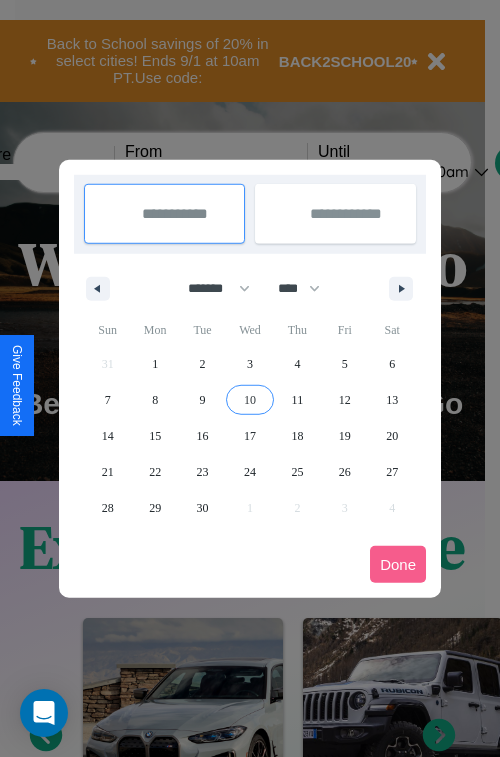 click on "10" at bounding box center (250, 400) 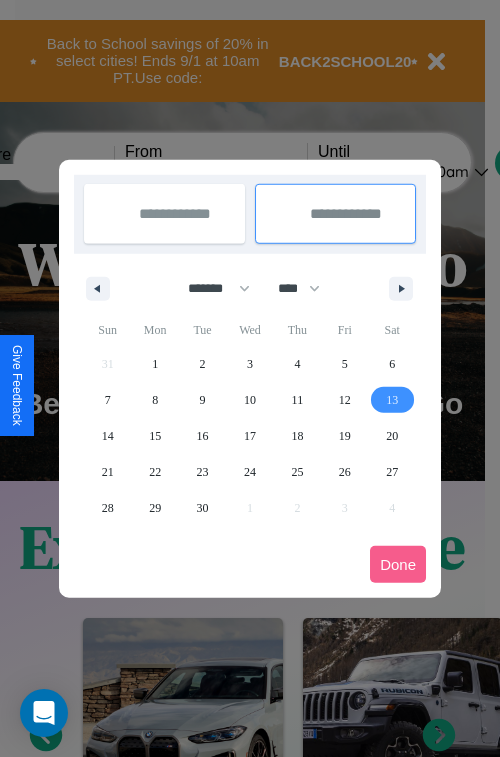 click on "13" at bounding box center [392, 400] 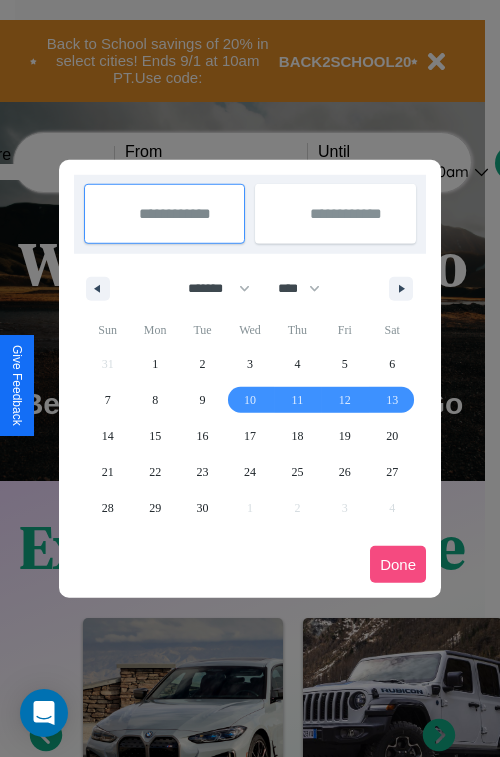 click on "Done" at bounding box center (398, 564) 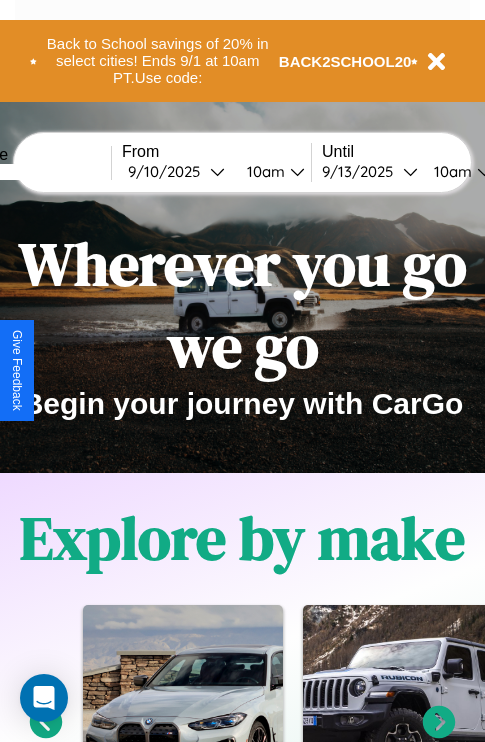 scroll, scrollTop: 0, scrollLeft: 74, axis: horizontal 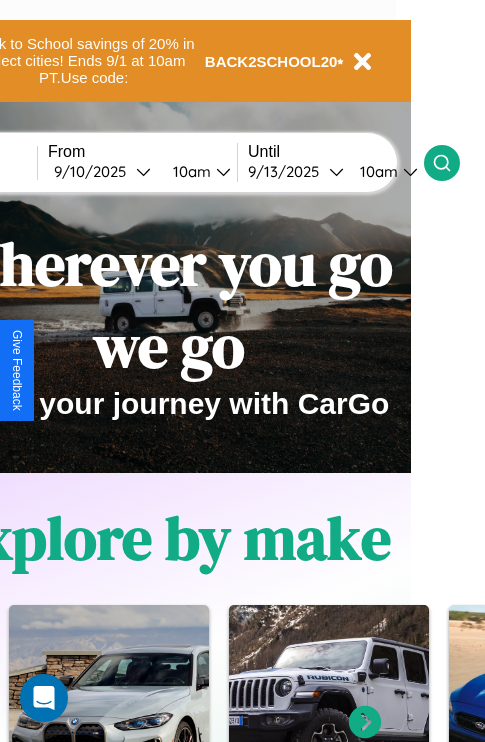 click 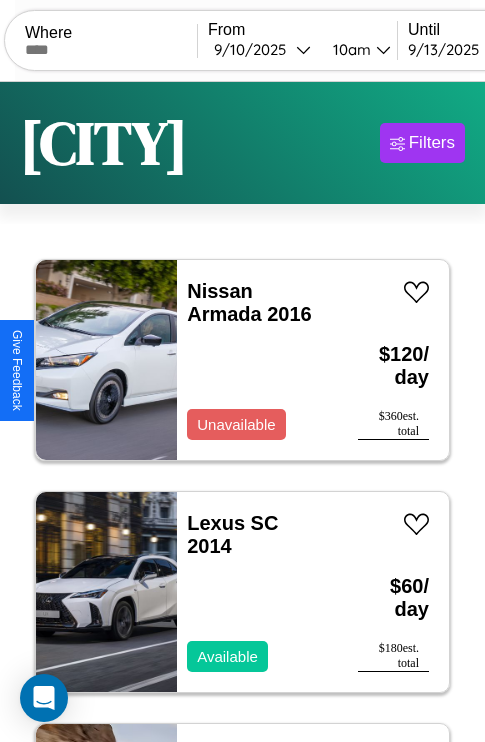 scroll, scrollTop: 95, scrollLeft: 0, axis: vertical 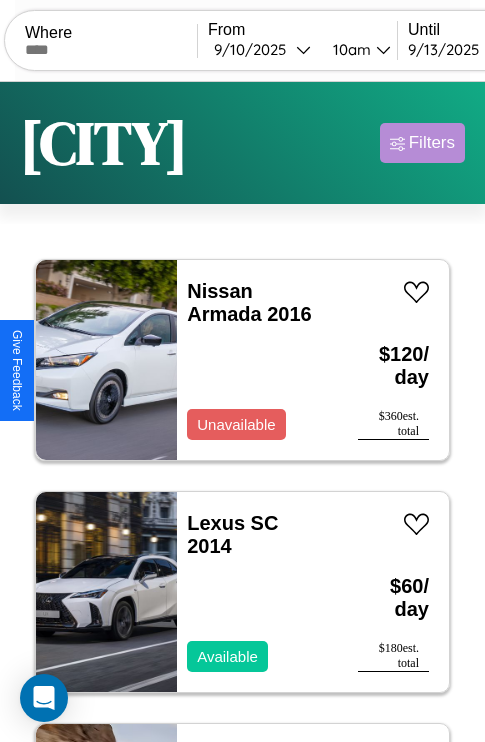 click on "Filters" at bounding box center (432, 143) 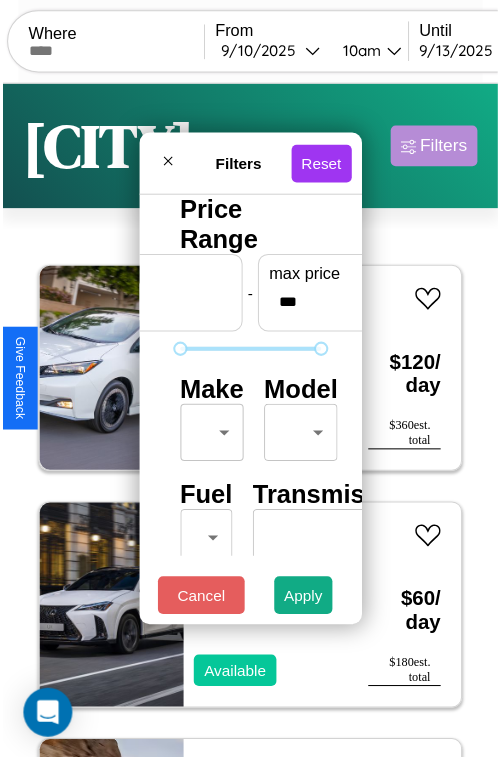 scroll, scrollTop: 59, scrollLeft: 0, axis: vertical 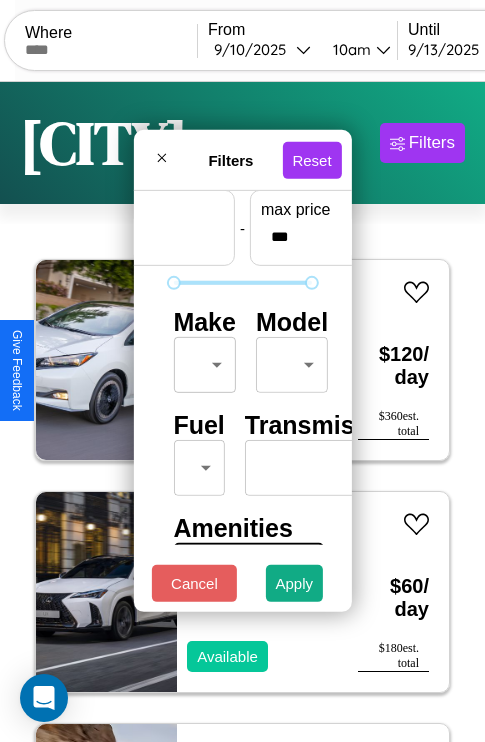 click on "CarGo Where From 9 / 10 / [YEAR] 10am Until 9 / 13 / [YEAR] 10am Become a Host Login Sign Up [CITY] Filters 40  cars in this area These cars can be picked up in this city. Nissan   Armada   2016 Unavailable $ 120  / day $ 360  est. total Lexus   SC   2014 Available $ 60  / day $ 180  est. total Mercedes   SLR McLaren   2022 Available $ 90  / day $ 270  est. total Ferrari   308GTS   2016 Available $ 110  / day $ 330  est. total Jeep   Grand Cherokee L   2016 Available $ 180  / day $ 540  est. total Dodge   Spirit   2020 Available $ 90  / day $ 270  est. total Subaru   Baja   2018 Available $ 160  / day $ 480  est. total Dodge   ARIES   2020 Available $ 70  / day $ 210  est. total Jaguar   F-PACE   2021 Available $ 40  / day $ 120  est. total Mazda   B-Series   2020 Available $ 170  / day $ 510  est. total BMW   G 310 R   2023 Available $ 60  / day $ 180  est. total Mazda   Mazda3   2024 Available $ 70  / day $ 210  est. total Mercedes   L1317   2014 Available $ 160  / day $ 480  est. total Ford   Granada   2016 $" at bounding box center (242, 412) 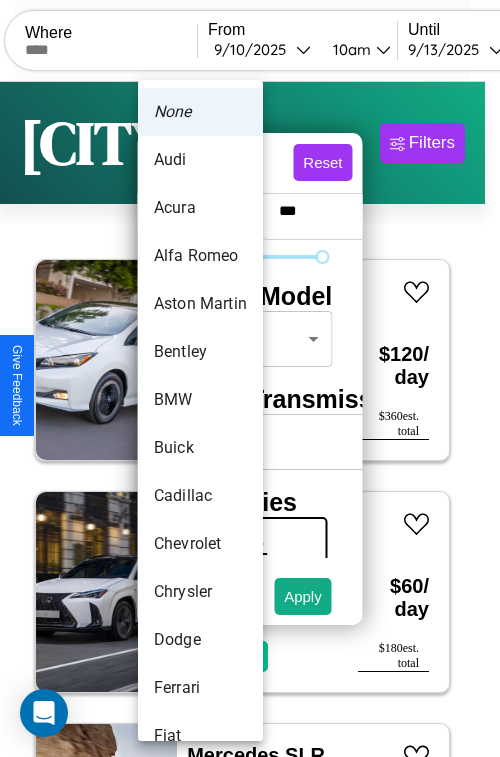 click on "Audi" at bounding box center [200, 160] 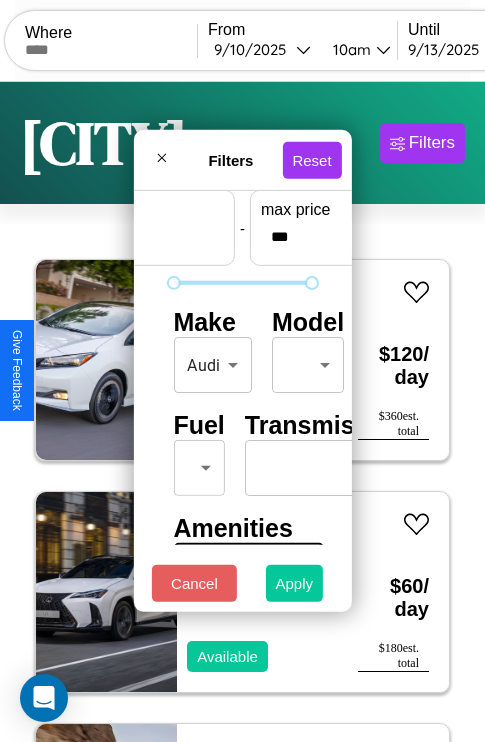 click on "Apply" at bounding box center (295, 583) 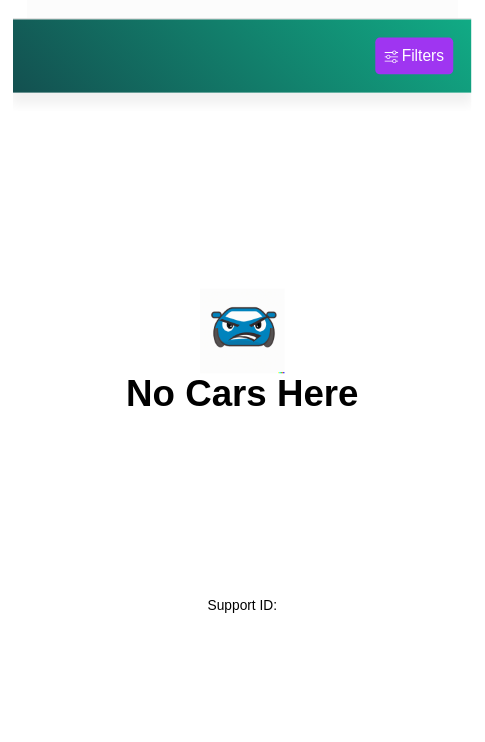 scroll, scrollTop: 0, scrollLeft: 0, axis: both 